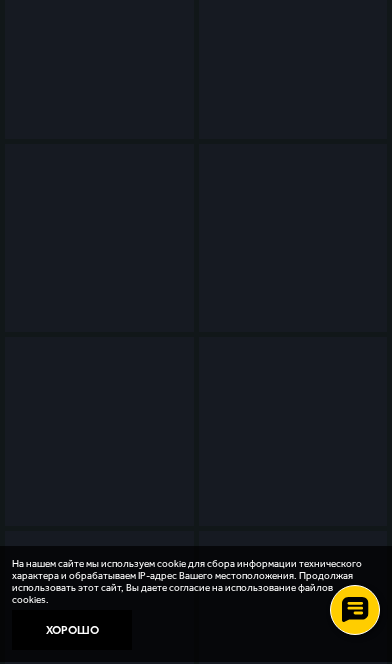 scroll, scrollTop: 0, scrollLeft: 0, axis: both 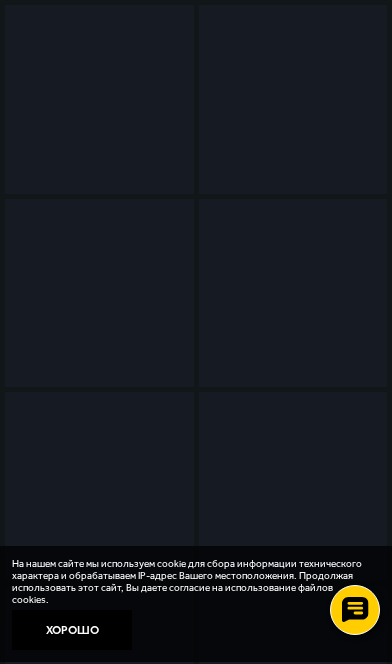 click on "Войти" at bounding box center [0, 0] 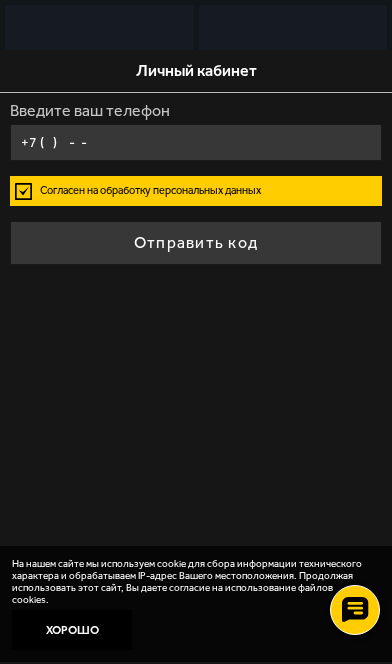 click on "+7 (   )    -  -" at bounding box center [196, 142] 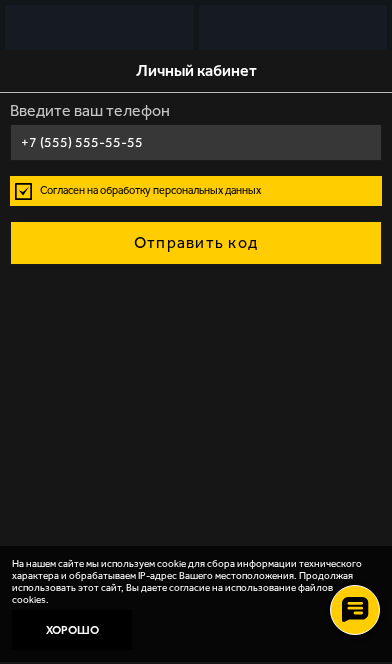 type on "+7 (921) 352-18-09" 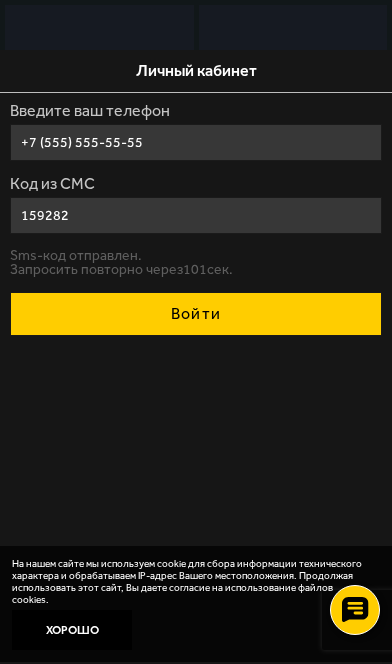type on "159282" 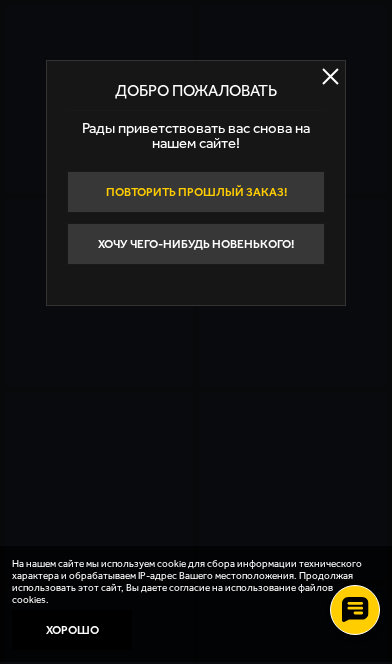 click on "Повторить прошлый заказ!" at bounding box center [196, 192] 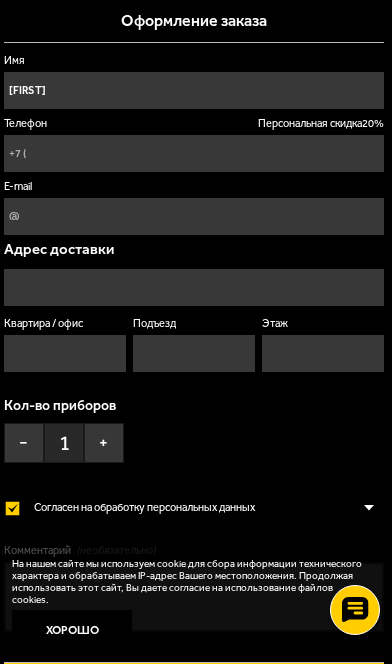 type on "+7 (921) 352-18-09" 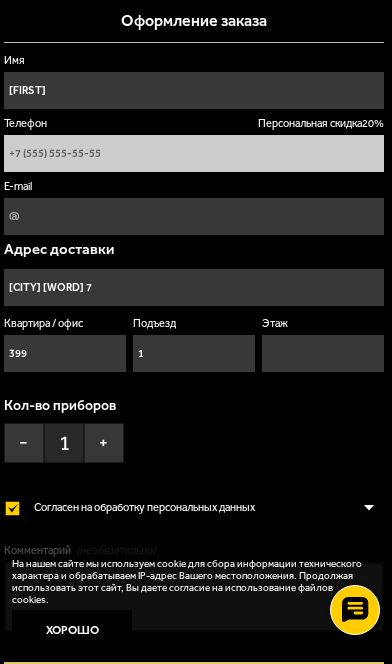 type on "улица Доблести, 7к1" 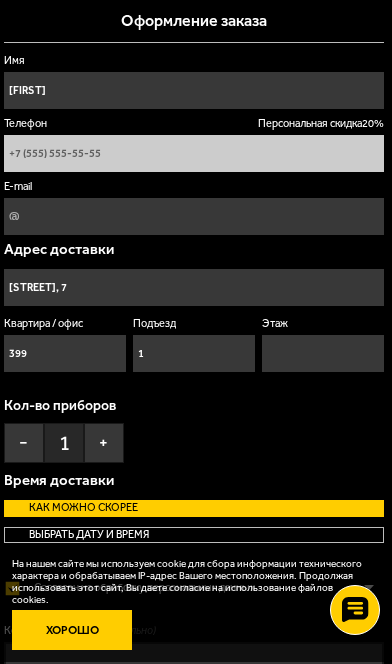 click on "Хорошо" at bounding box center [72, 630] 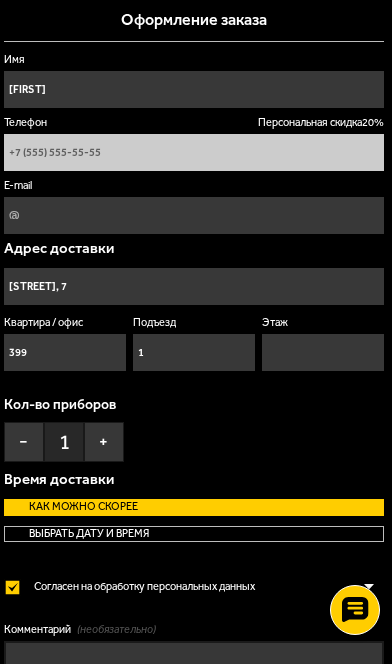 scroll, scrollTop: 0, scrollLeft: 0, axis: both 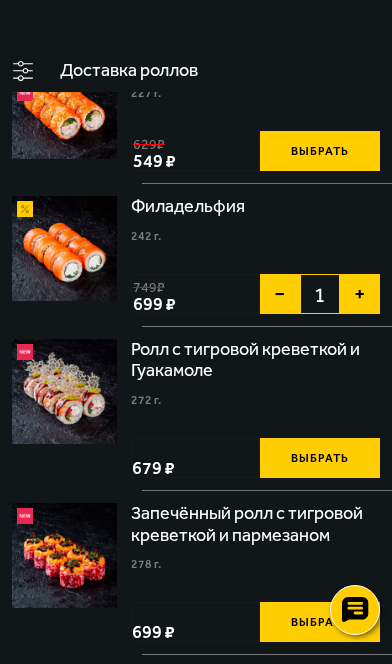 click on "Хит" at bounding box center [0, 0] 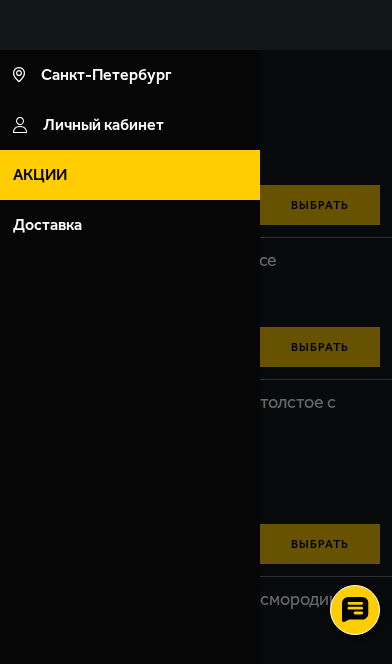 click at bounding box center [196, 382] 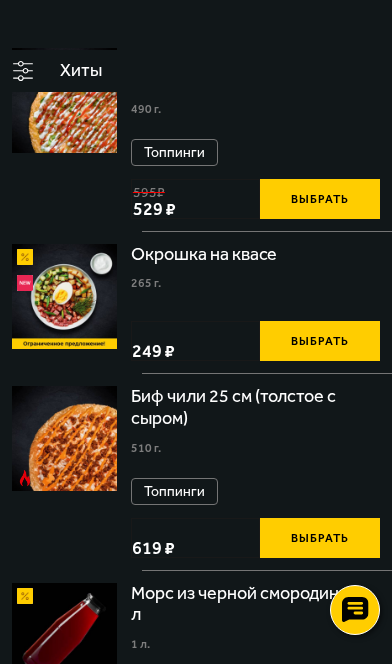 scroll, scrollTop: 0, scrollLeft: 0, axis: both 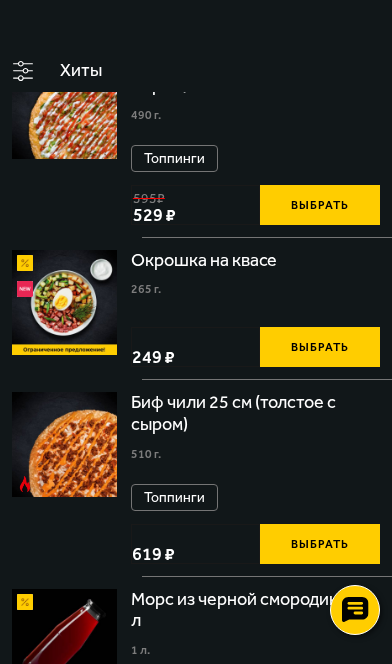 click on "Сначала популярные" at bounding box center (0, 0) 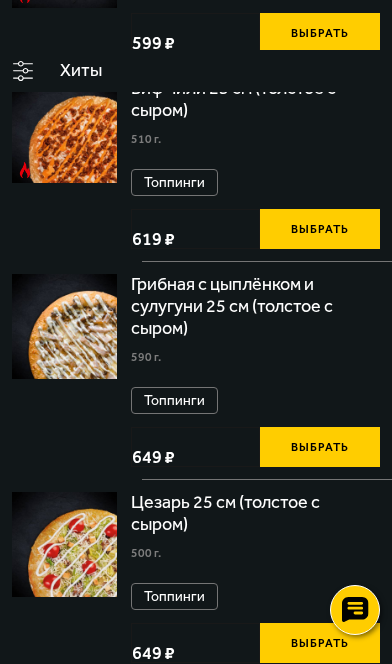 scroll, scrollTop: 1000, scrollLeft: 0, axis: vertical 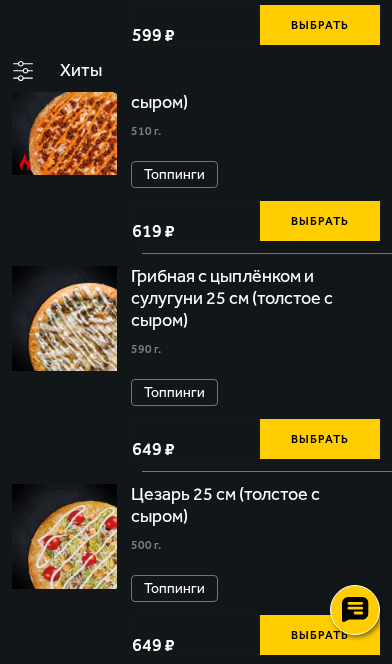 drag, startPoint x: 402, startPoint y: 1051, endPoint x: 592, endPoint y: 1075, distance: 191.5098 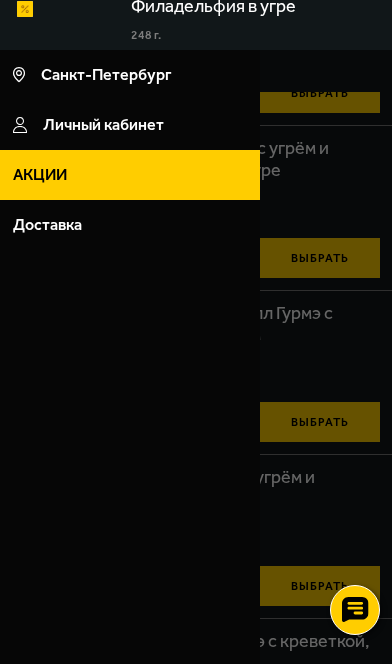 scroll, scrollTop: 0, scrollLeft: 0, axis: both 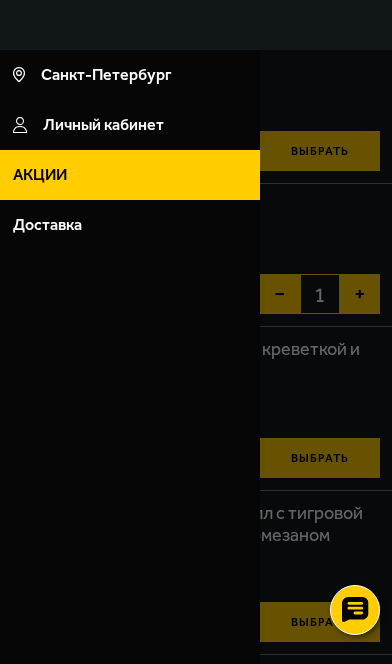 click at bounding box center (196, 382) 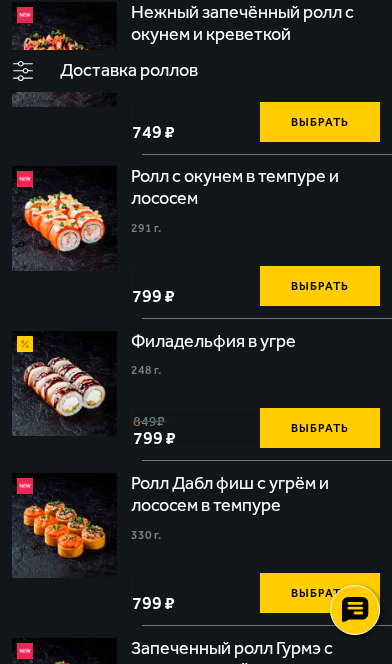 scroll, scrollTop: 500, scrollLeft: 0, axis: vertical 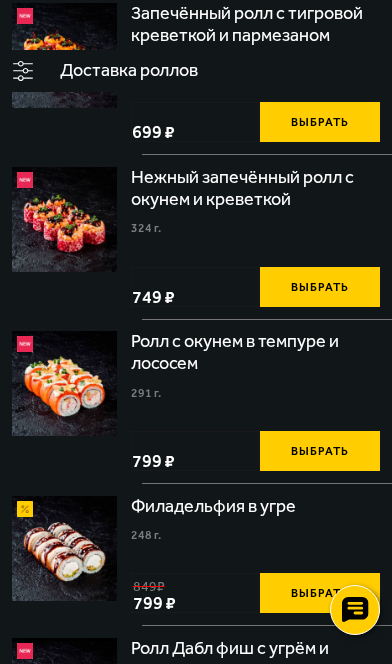 click on "Выбрать" at bounding box center [320, 451] 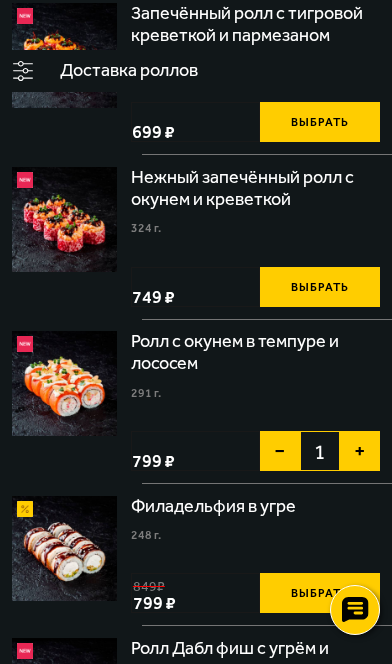 drag, startPoint x: 579, startPoint y: 878, endPoint x: 664, endPoint y: 879, distance: 85.00588 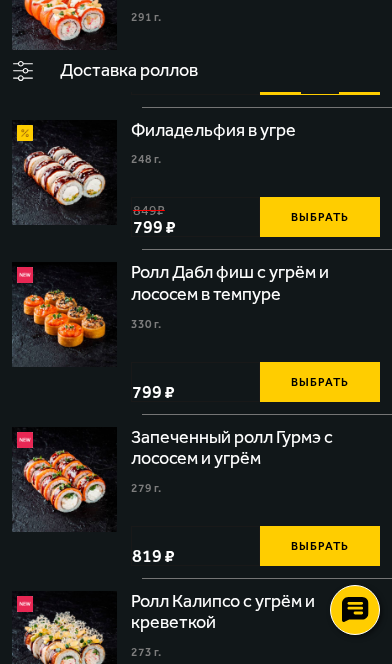 scroll, scrollTop: 800, scrollLeft: 0, axis: vertical 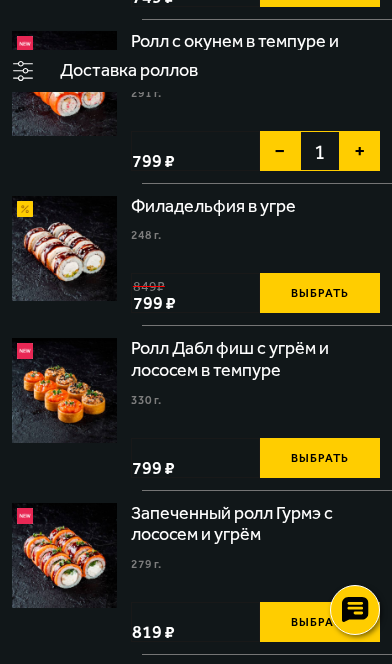 click on "WOK" at bounding box center (0, 0) 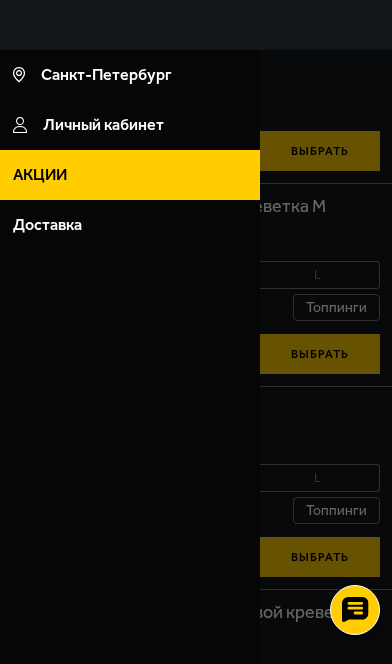 drag, startPoint x: 698, startPoint y: 777, endPoint x: 1300, endPoint y: 705, distance: 606.29034 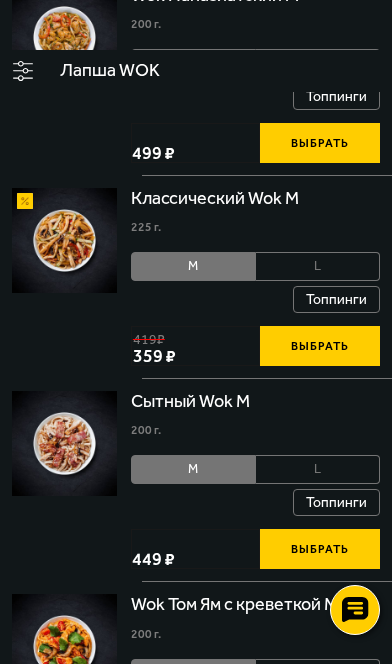 scroll, scrollTop: 700, scrollLeft: 0, axis: vertical 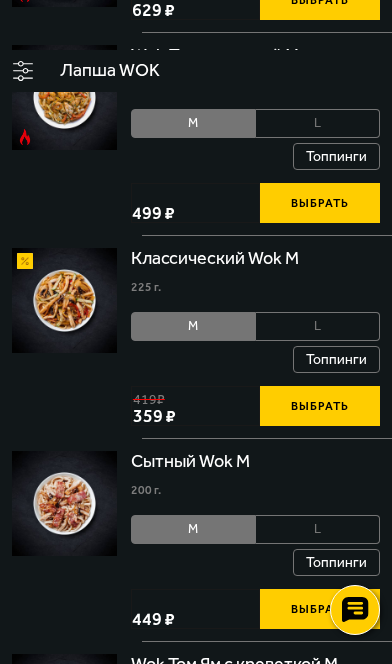 click on "L" at bounding box center (318, 1139) 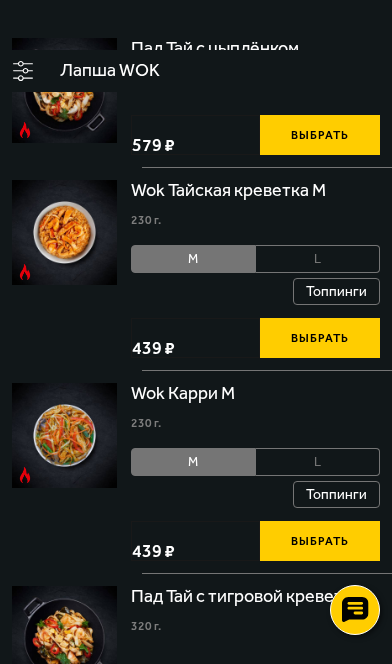 scroll, scrollTop: 0, scrollLeft: 0, axis: both 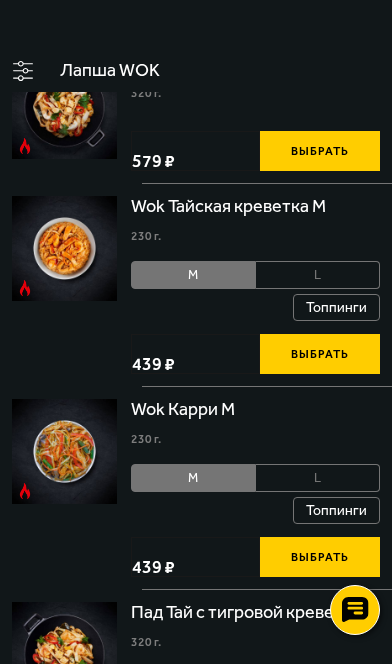 click at bounding box center [0, 0] 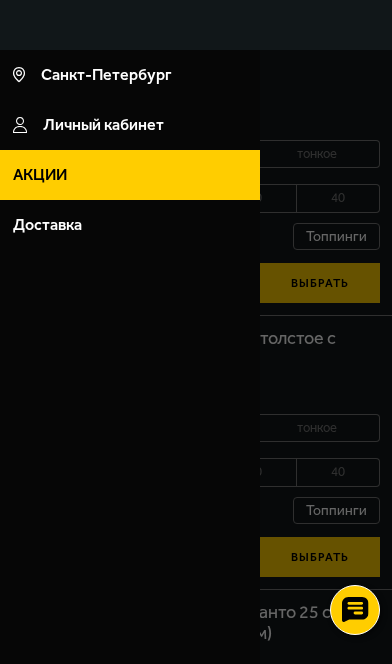 click at bounding box center [196, 382] 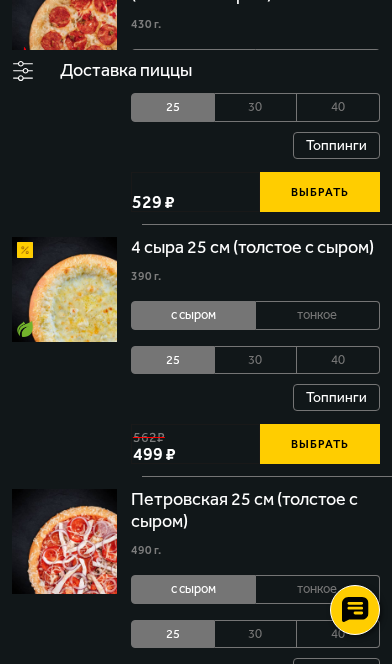 scroll, scrollTop: 700, scrollLeft: 0, axis: vertical 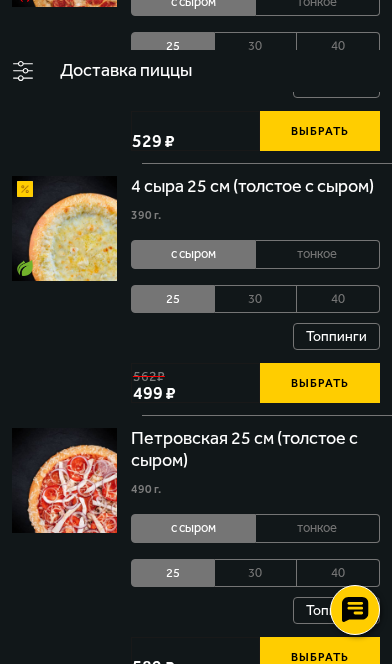 click on "40" at bounding box center [338, 868] 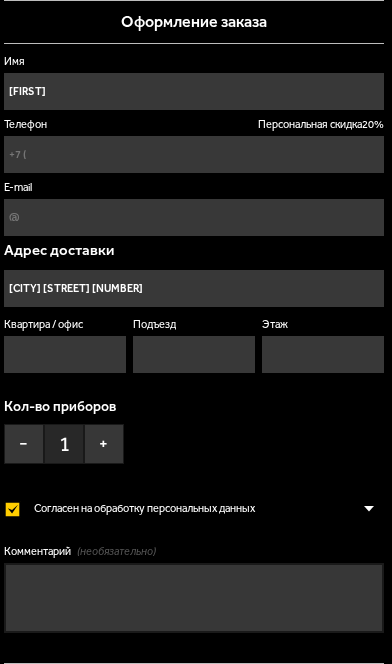 scroll, scrollTop: 0, scrollLeft: 0, axis: both 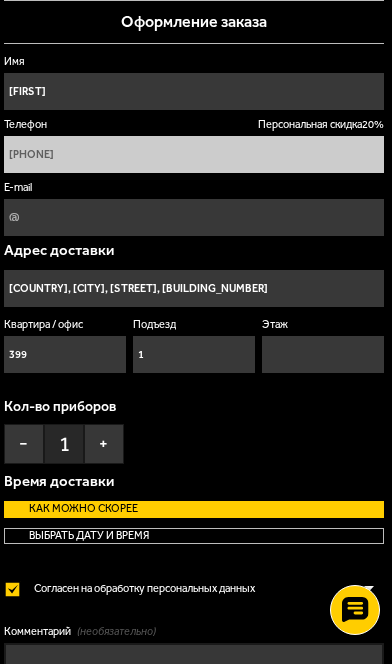 click on "−" at bounding box center (0, 0) 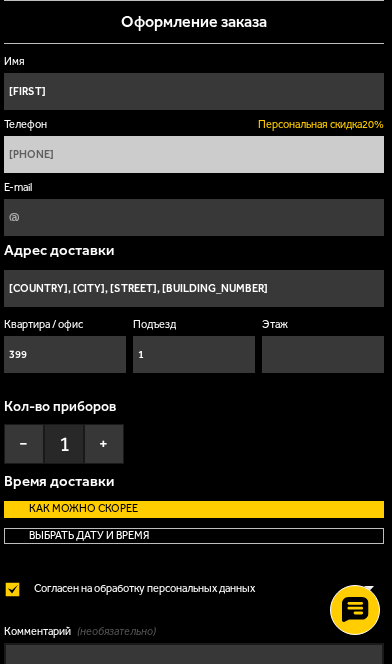 click on "Персональная скидка  20 %" at bounding box center (321, 125) 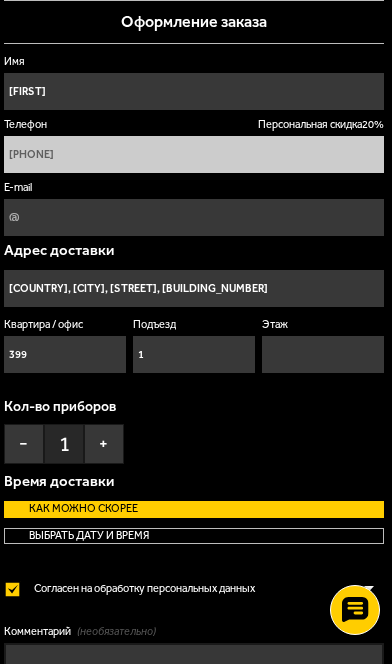 drag, startPoint x: 1592, startPoint y: 255, endPoint x: 1612, endPoint y: 256, distance: 20.024984 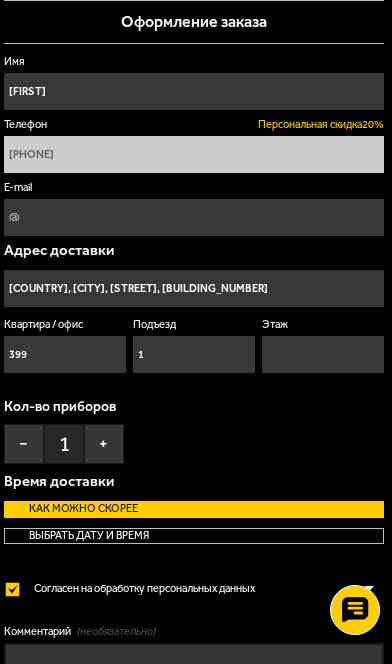 click on "Персональная скидка  20 %" at bounding box center (321, 125) 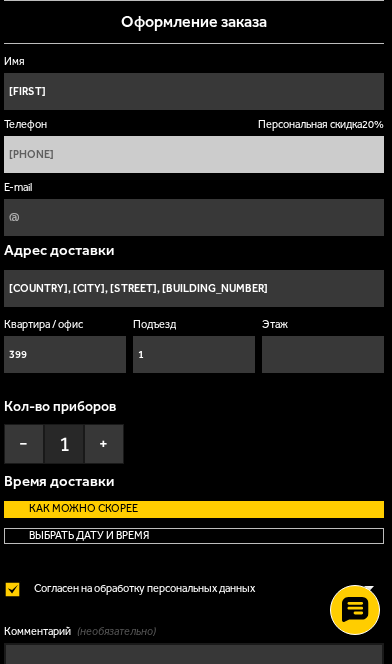 click on "Россия, Санкт-Петербург, улица Доблести, 7к1" at bounding box center (194, 288) 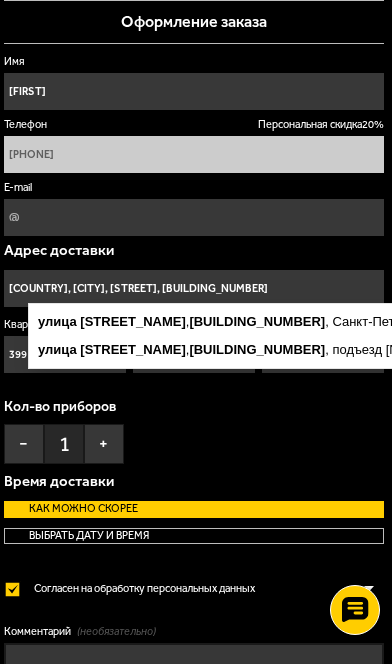 click on "Россия, Санкт-Петербург, улица Доблести, 7к1" at bounding box center (194, 288) 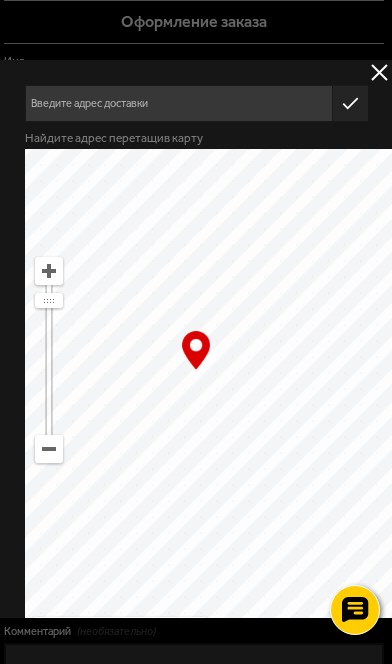 drag, startPoint x: 1325, startPoint y: 409, endPoint x: 1380, endPoint y: 441, distance: 63.631752 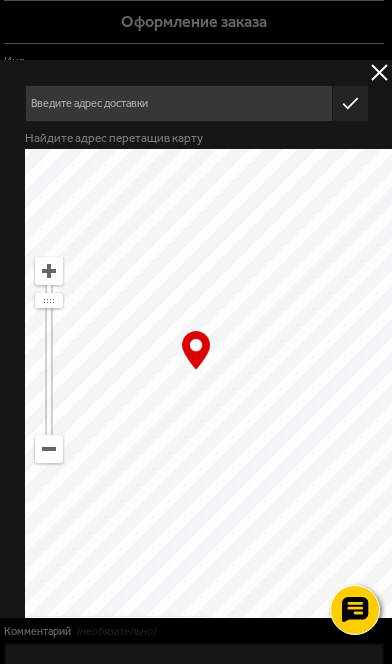 type on "Дворцовая площадь, 2" 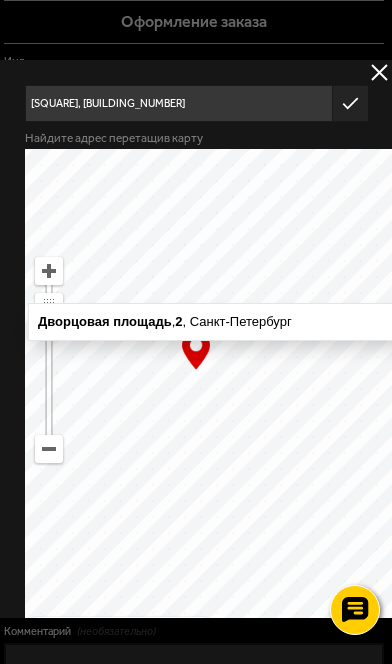 click at bounding box center (49, 449) 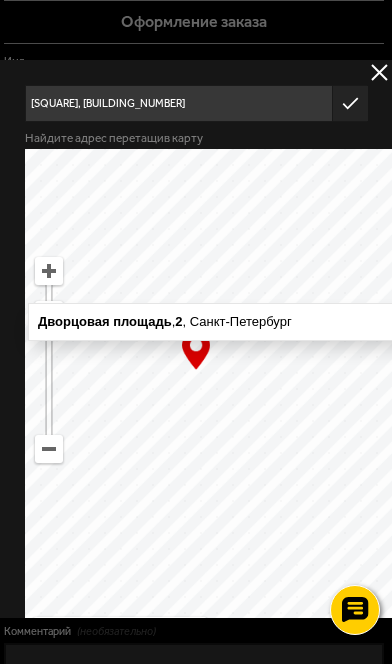 click at bounding box center [49, 449] 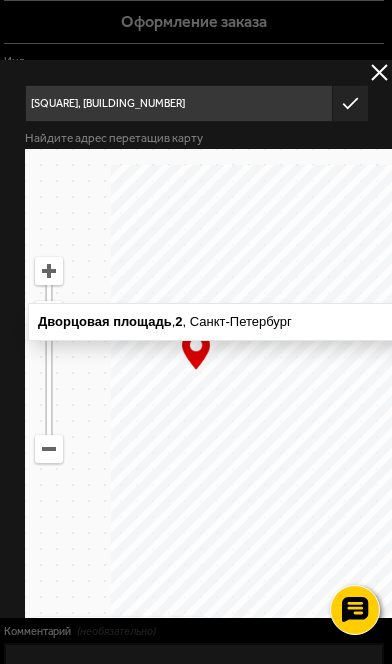 click at bounding box center [49, 449] 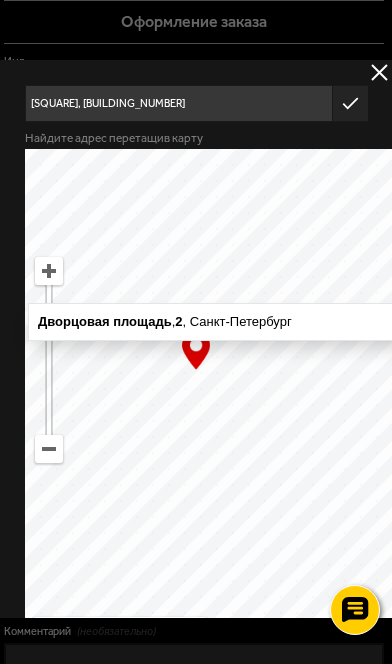 drag, startPoint x: 1332, startPoint y: 381, endPoint x: 1326, endPoint y: 637, distance: 256.0703 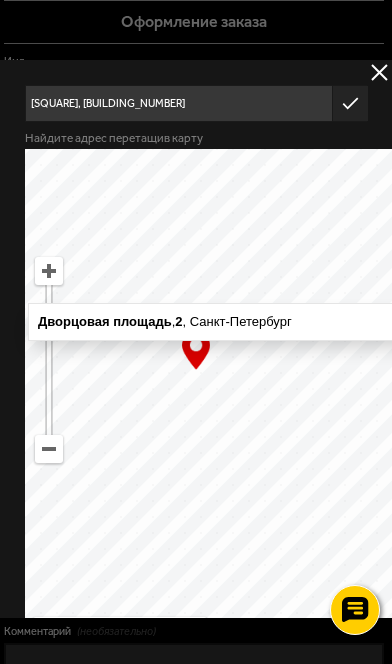 drag, startPoint x: 1284, startPoint y: 418, endPoint x: 1338, endPoint y: 611, distance: 200.41208 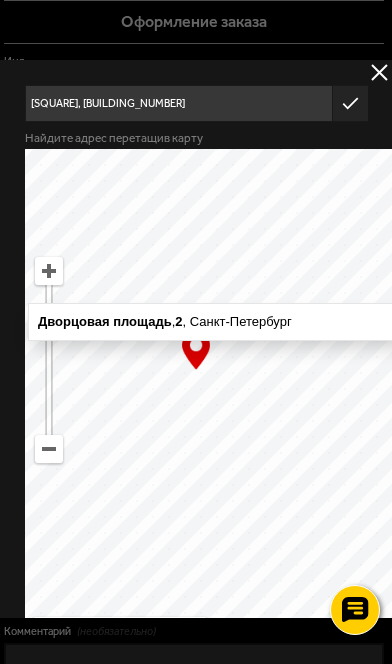 type on "Карельский переулок, 1" 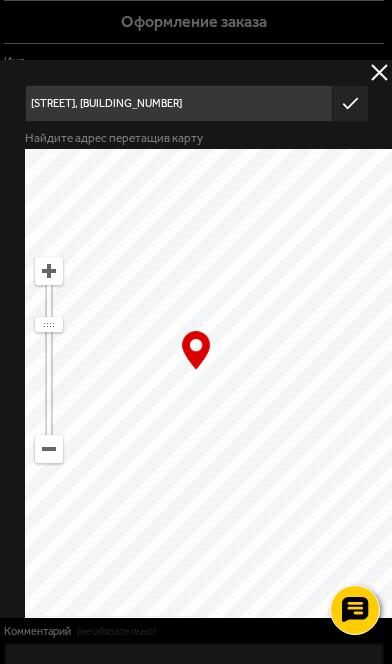 drag, startPoint x: 1352, startPoint y: 397, endPoint x: 1322, endPoint y: 527, distance: 133.41664 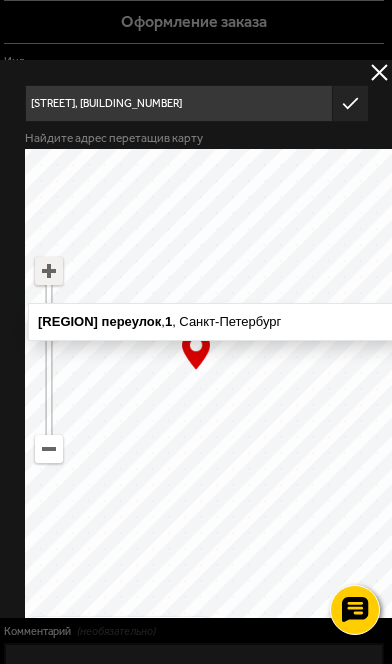 click at bounding box center (49, 271) 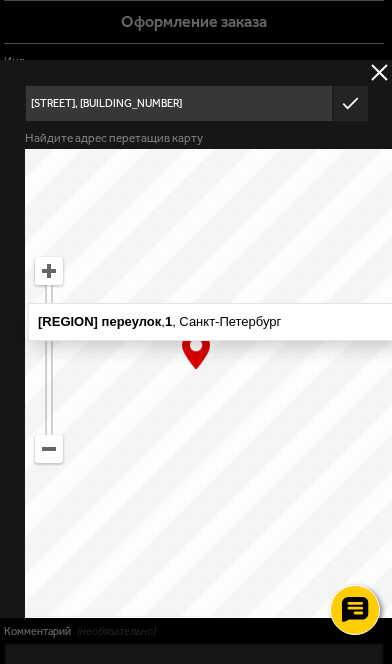 click at bounding box center [49, 271] 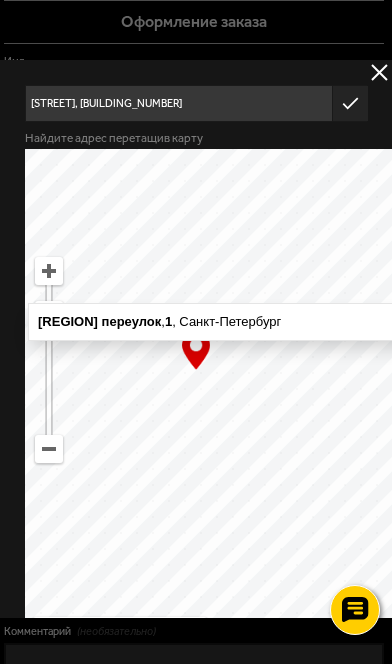 drag, startPoint x: 1380, startPoint y: 539, endPoint x: 1361, endPoint y: 333, distance: 206.87436 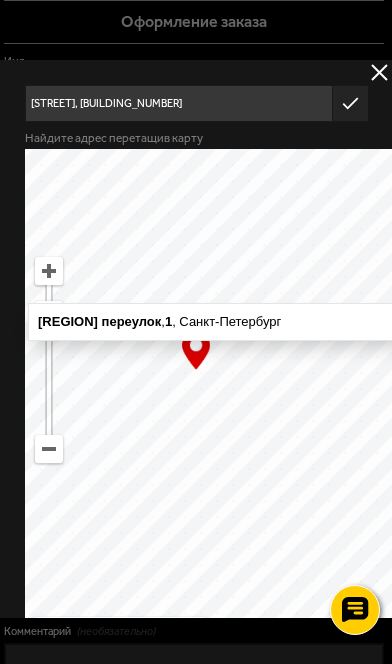 type on "Коломяжский проспект, 15к2" 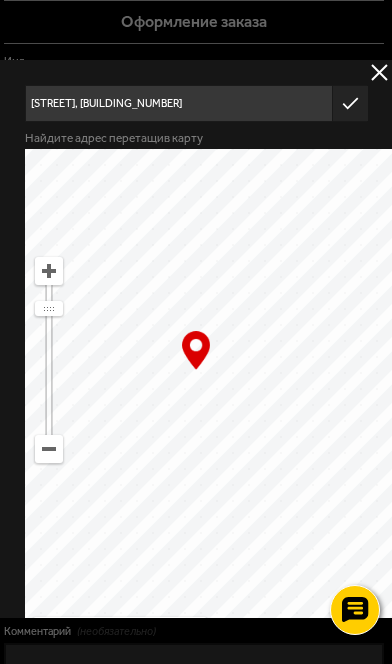 click at bounding box center (49, 271) 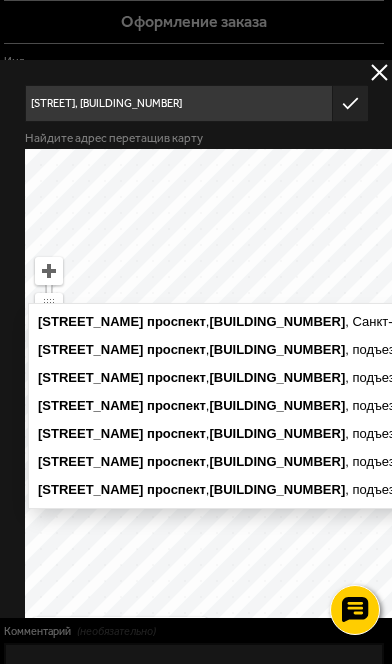 drag, startPoint x: 1268, startPoint y: 483, endPoint x: 1257, endPoint y: 191, distance: 292.20712 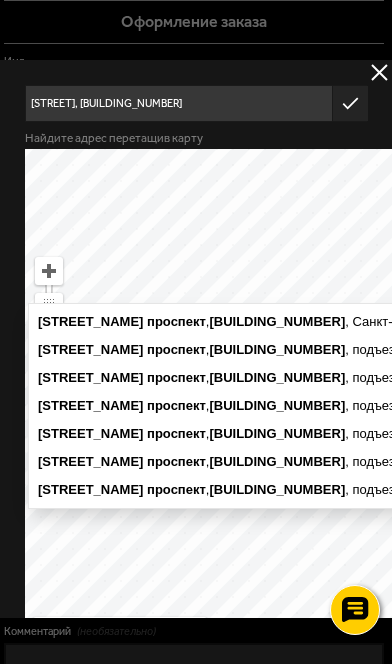 type on "Коломяжский проспект, 13к2" 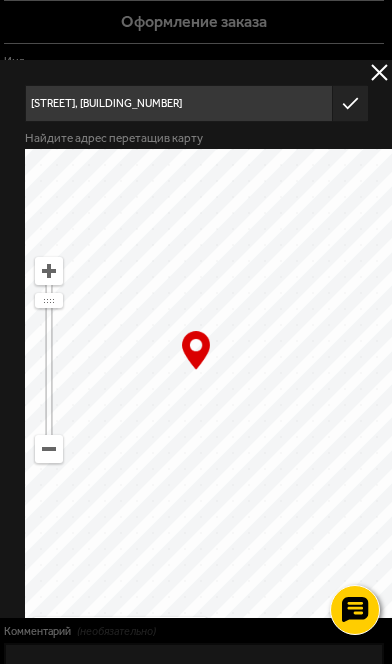 type on "Россия, Санкт-Петербург, Коломяжский проспект, 13к2" 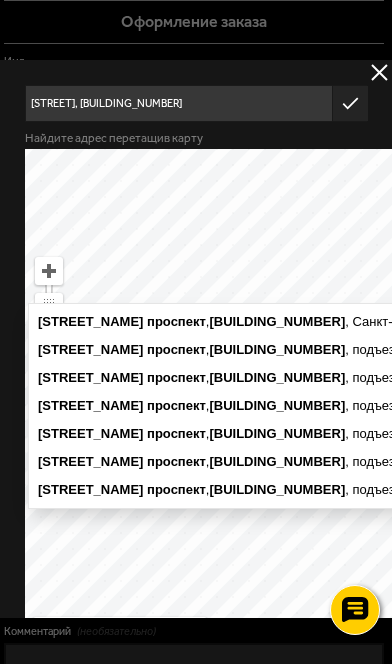 click on "Это мой адрес" at bounding box center (0, 0) 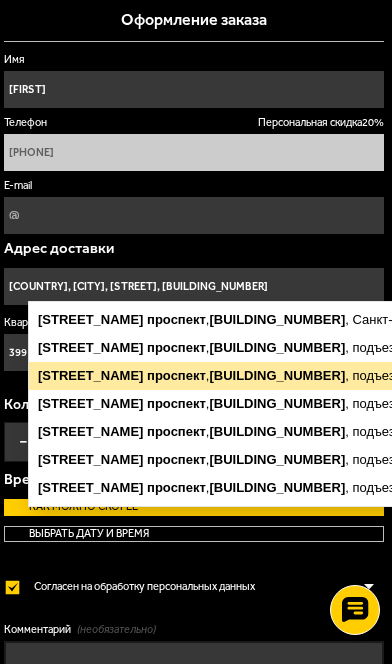 scroll, scrollTop: 0, scrollLeft: 0, axis: both 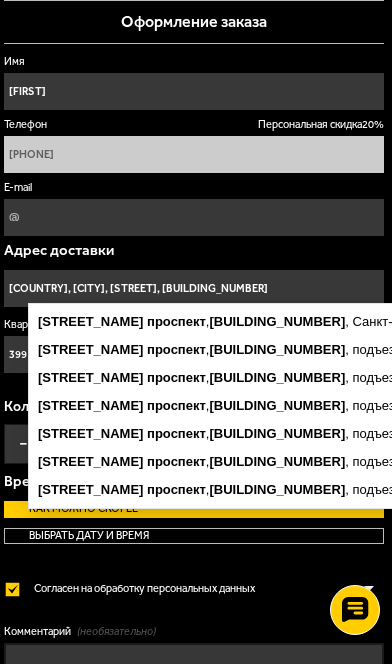 click on "Россия, Санкт-Петербург, Коломяжский проспект, 13к2" at bounding box center (194, 288) 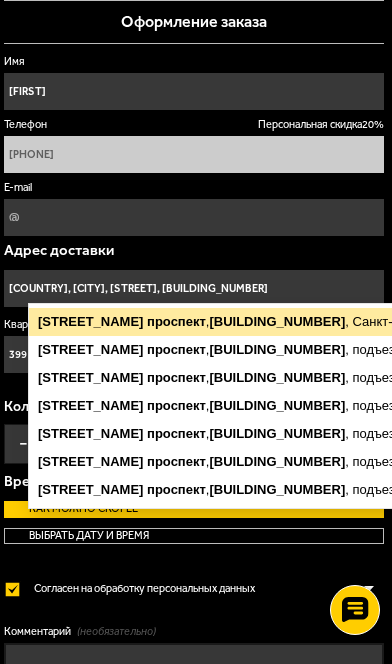 click on "Коломяжский   проспект ,  13к2 , Санкт-Петербург" at bounding box center [348, 322] 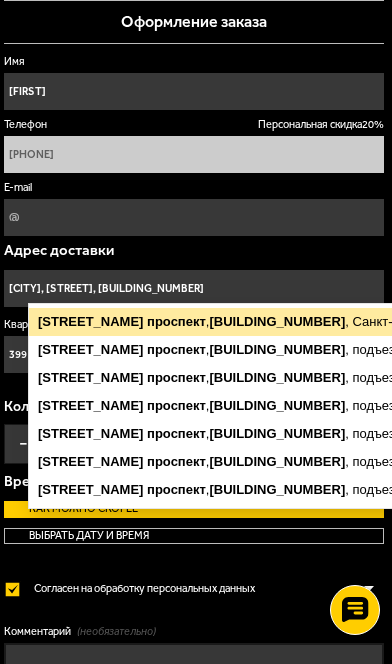 type on "Санкт-Петербург, Коломяжский проспект, 13к2" 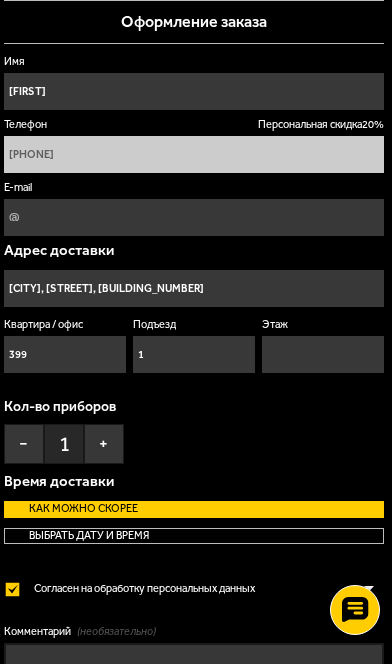 click on "1" at bounding box center (193, 354) 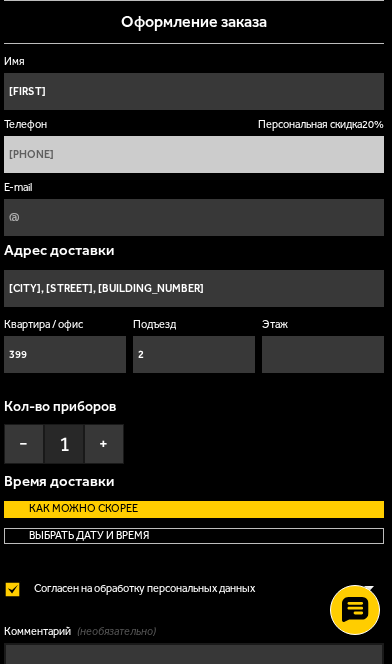 type on "2" 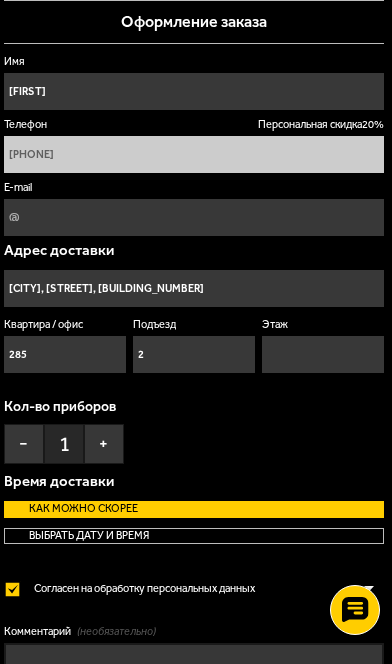 type on "285" 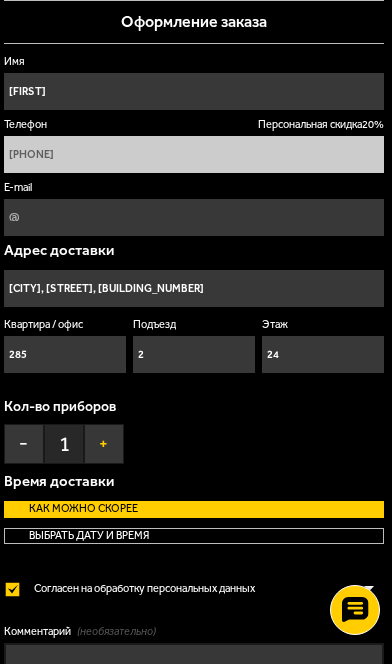 type on "24" 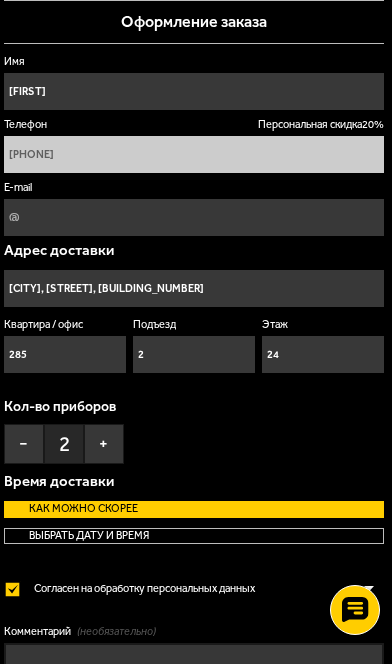 scroll, scrollTop: 16, scrollLeft: 0, axis: vertical 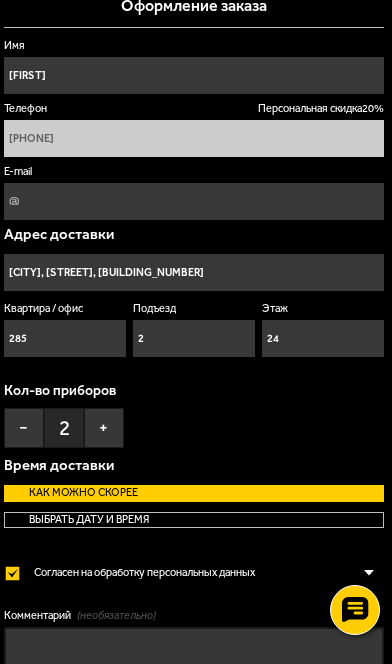 click on "Заказать" at bounding box center (0, 0) 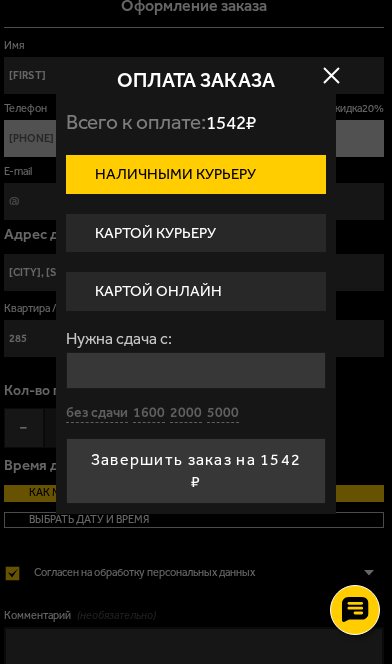 click on "Картой онлайн" at bounding box center (196, 291) 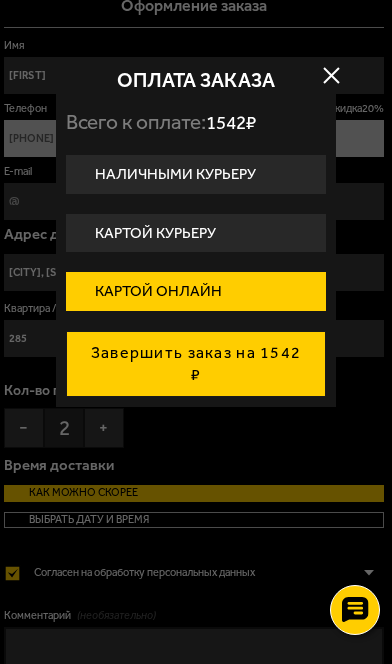 click on "Завершить заказ на 1542 ₽" at bounding box center (196, 364) 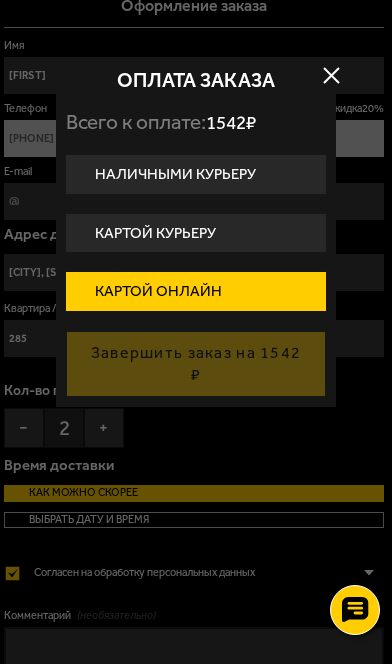 type on "Россия, Санкт-Петербург, Коломяжский проспект, 13к2" 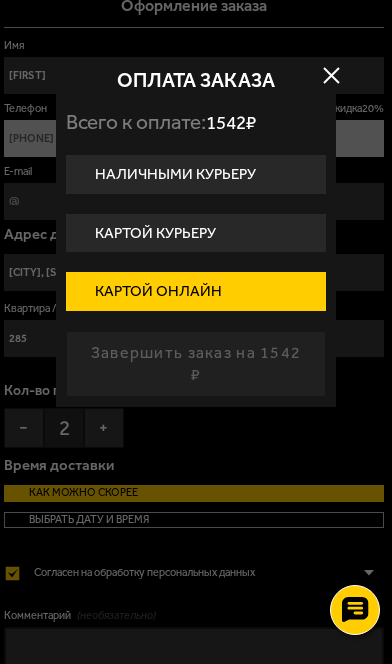 scroll, scrollTop: 0, scrollLeft: 0, axis: both 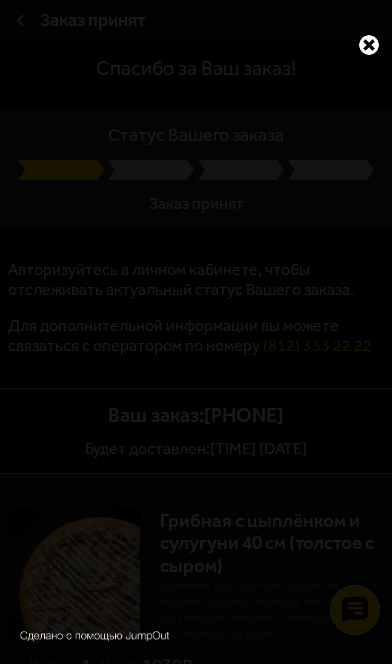 click at bounding box center (369, 45) 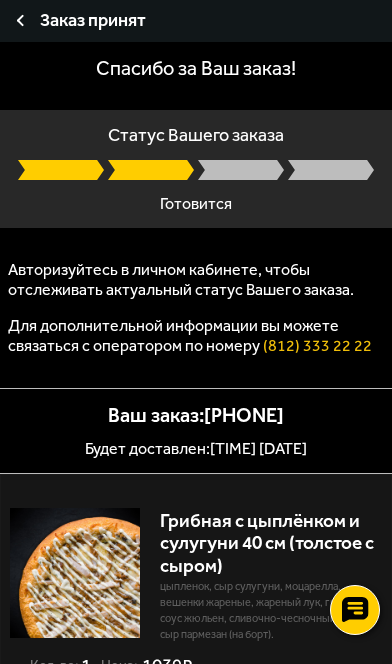 click on "цыпленок, сыр сулугуни, моцарелла, вешенки жареные, жареный лук, грибной соус Жюльен, сливочно-чесночный соус, сыр пармезан (на борт)." at bounding box center [271, 611] 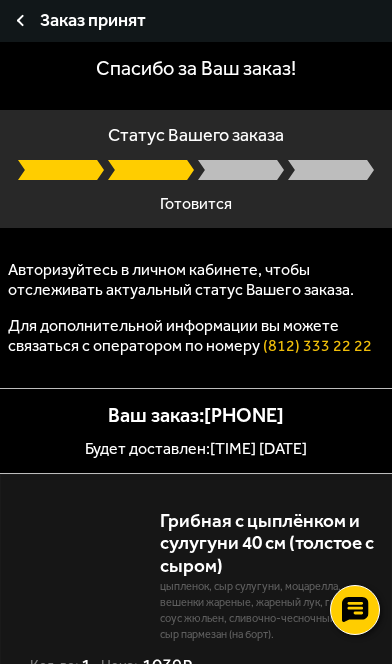 scroll, scrollTop: 0, scrollLeft: 0, axis: both 